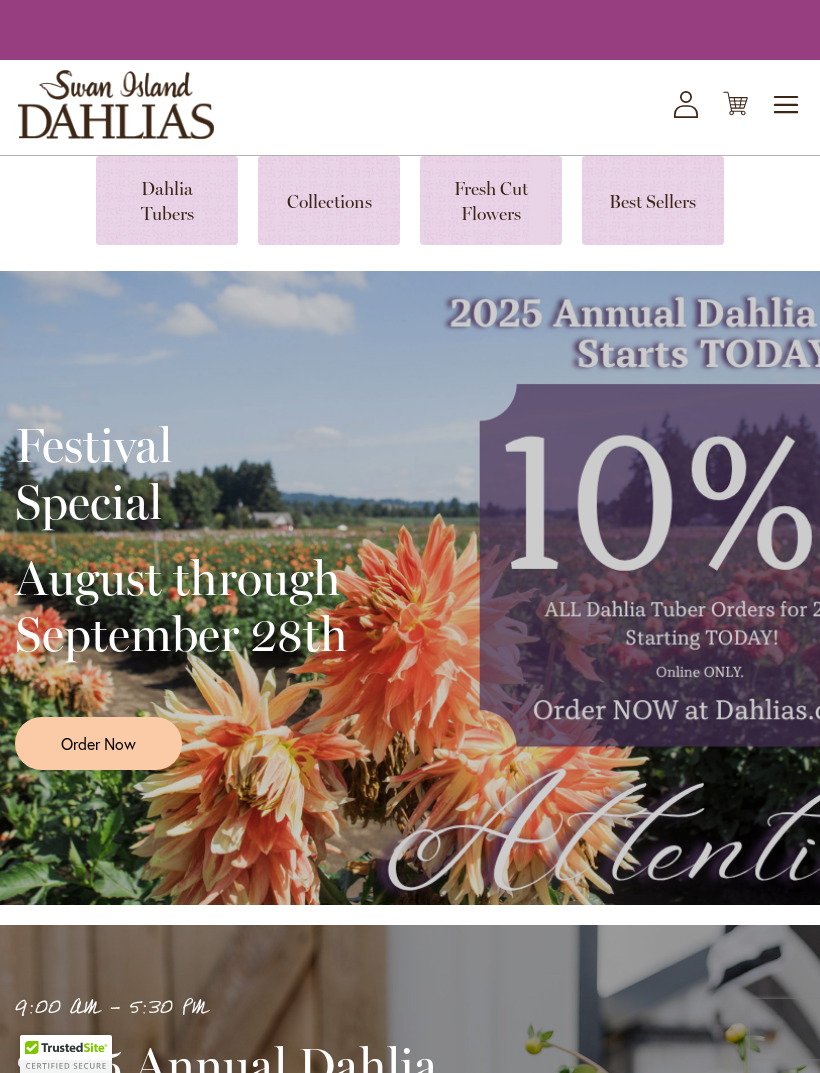 scroll, scrollTop: 0, scrollLeft: 0, axis: both 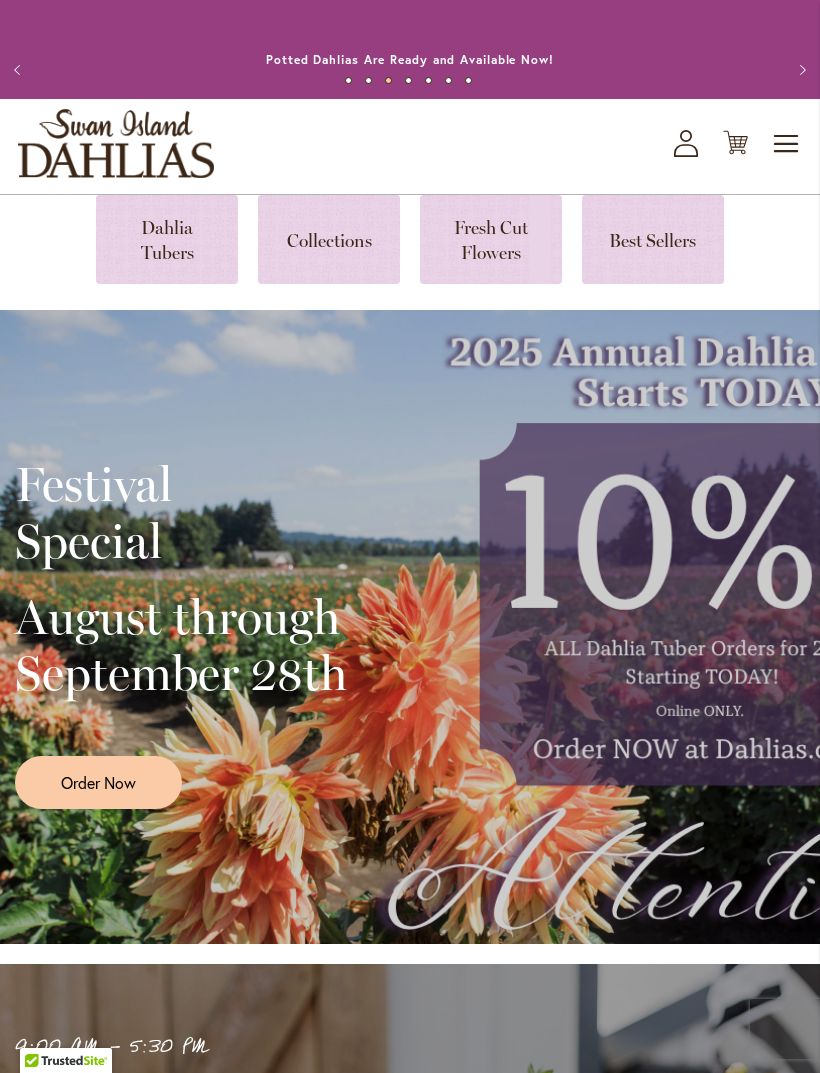 click at bounding box center [167, 239] 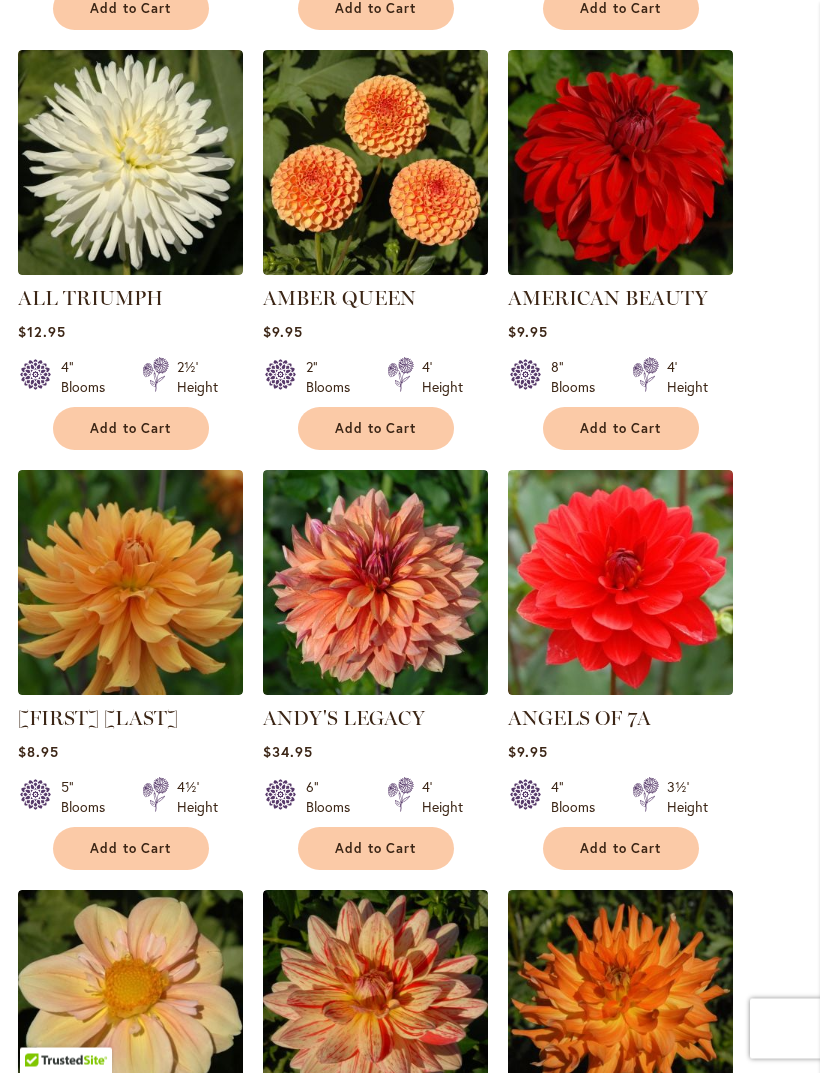 scroll, scrollTop: 1607, scrollLeft: 0, axis: vertical 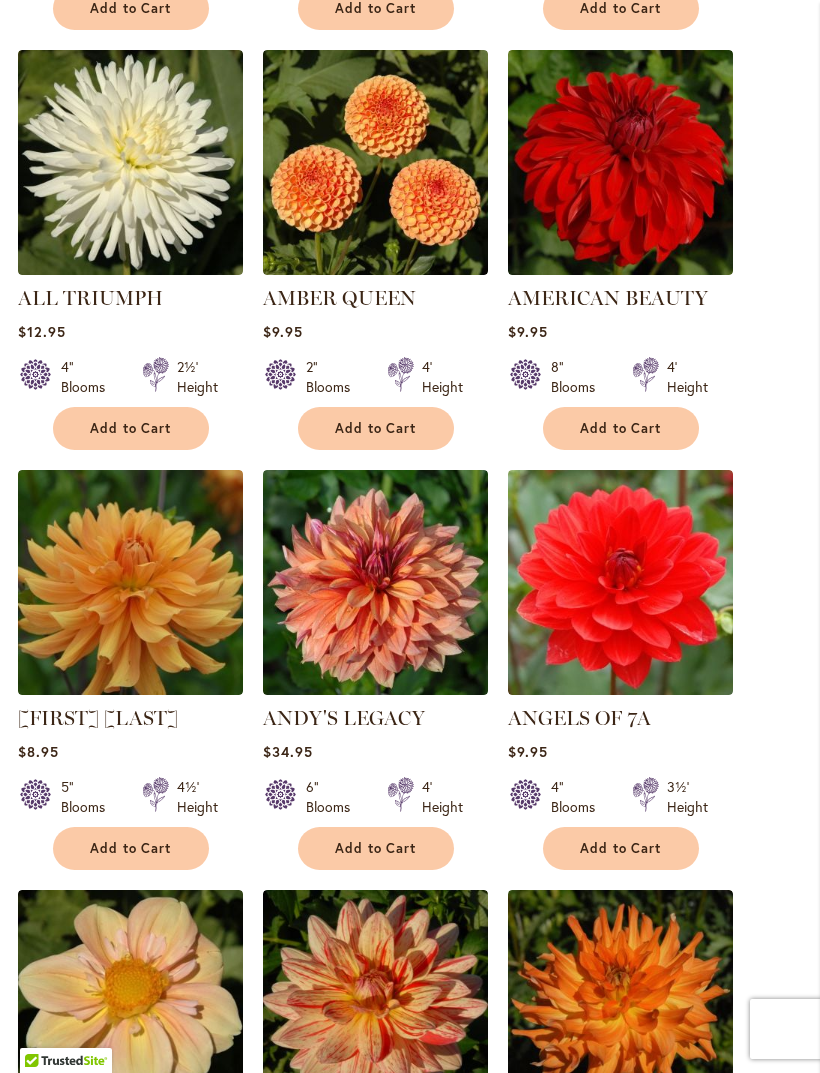 click at bounding box center (130, 582) 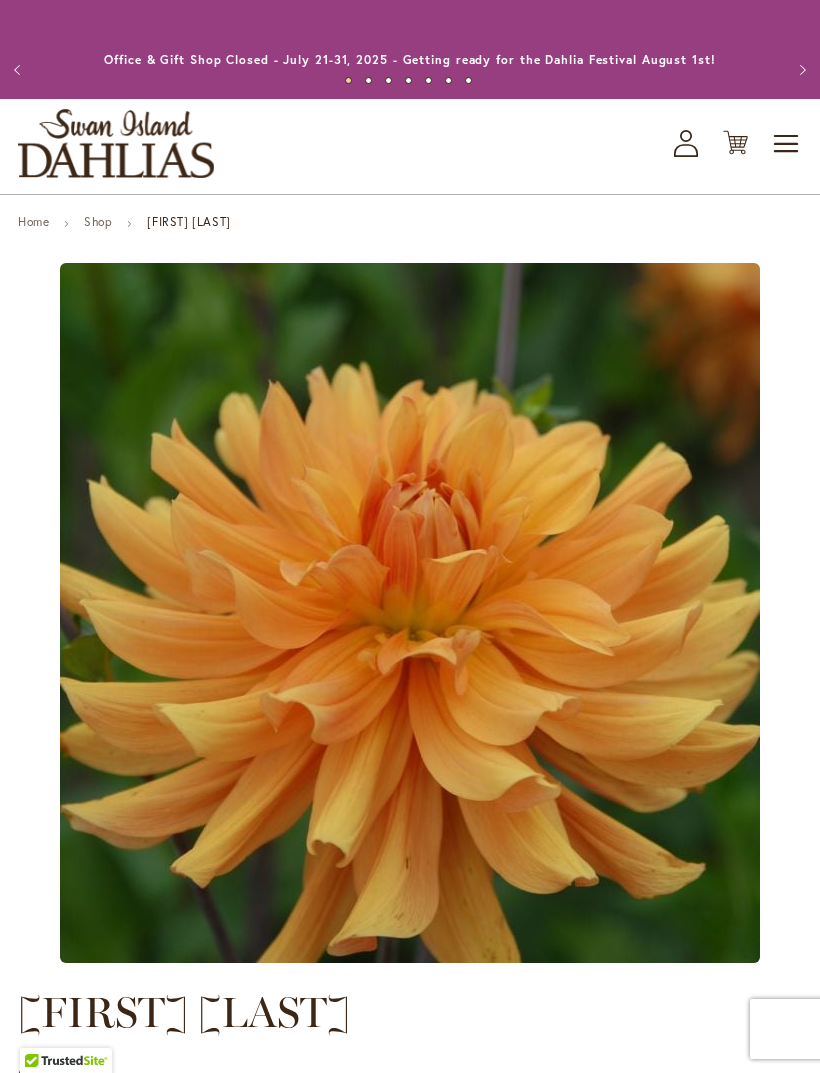 scroll, scrollTop: 0, scrollLeft: 0, axis: both 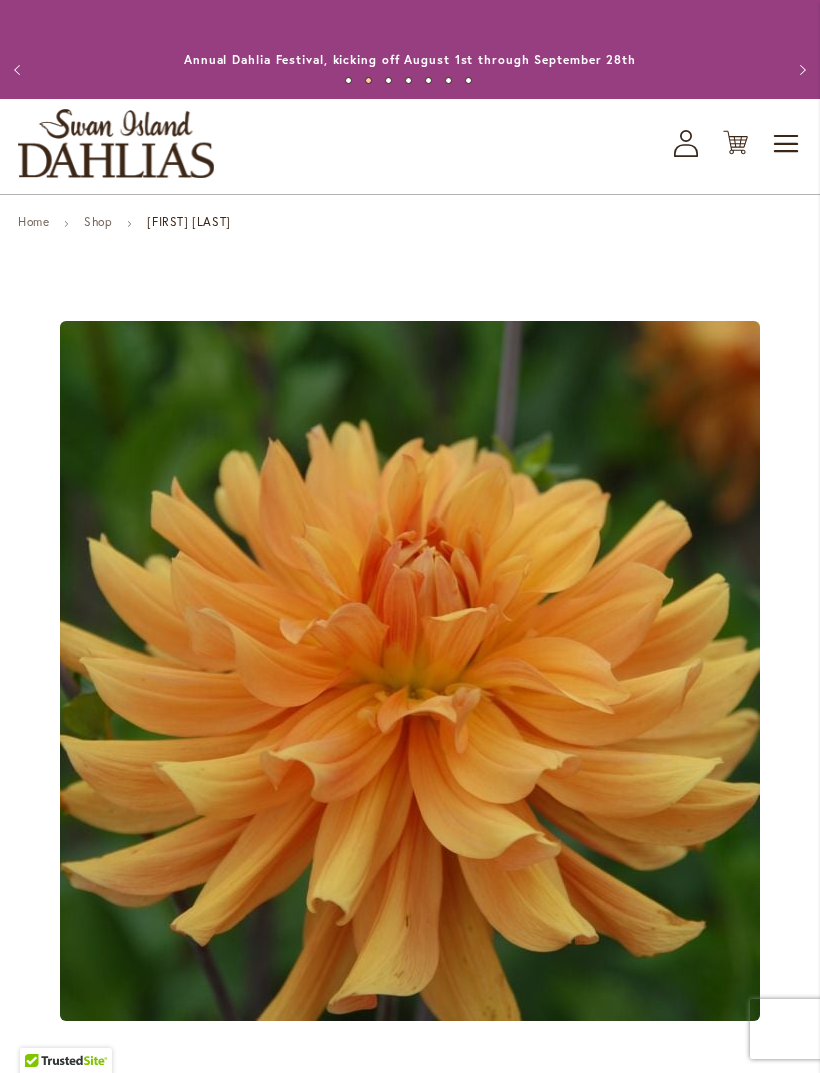 click on "Previous" at bounding box center [20, 70] 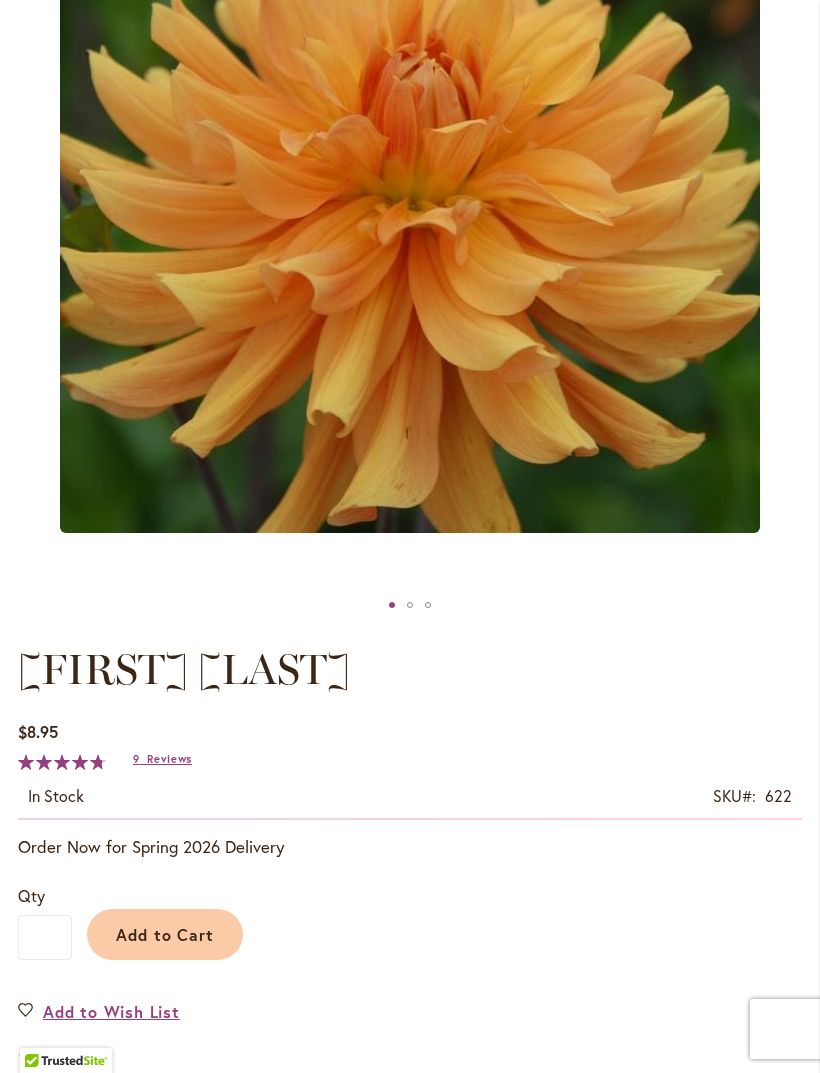 scroll, scrollTop: 485, scrollLeft: 0, axis: vertical 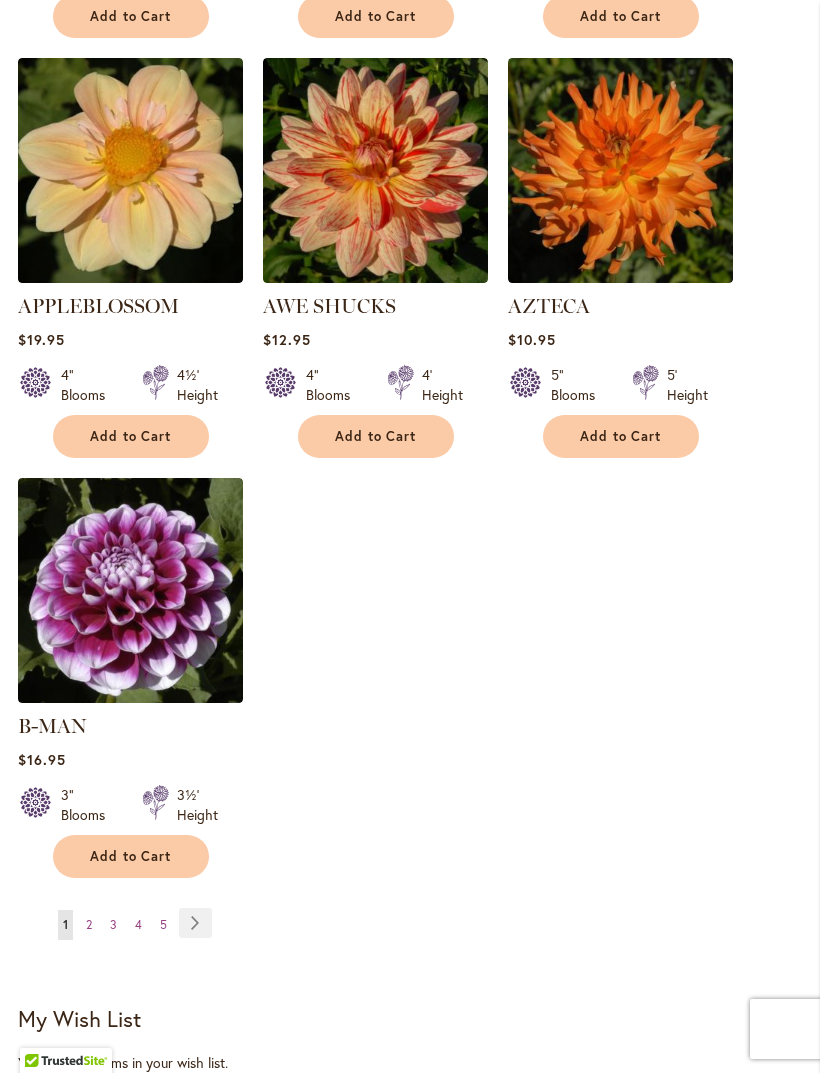 click on "2" at bounding box center (89, 924) 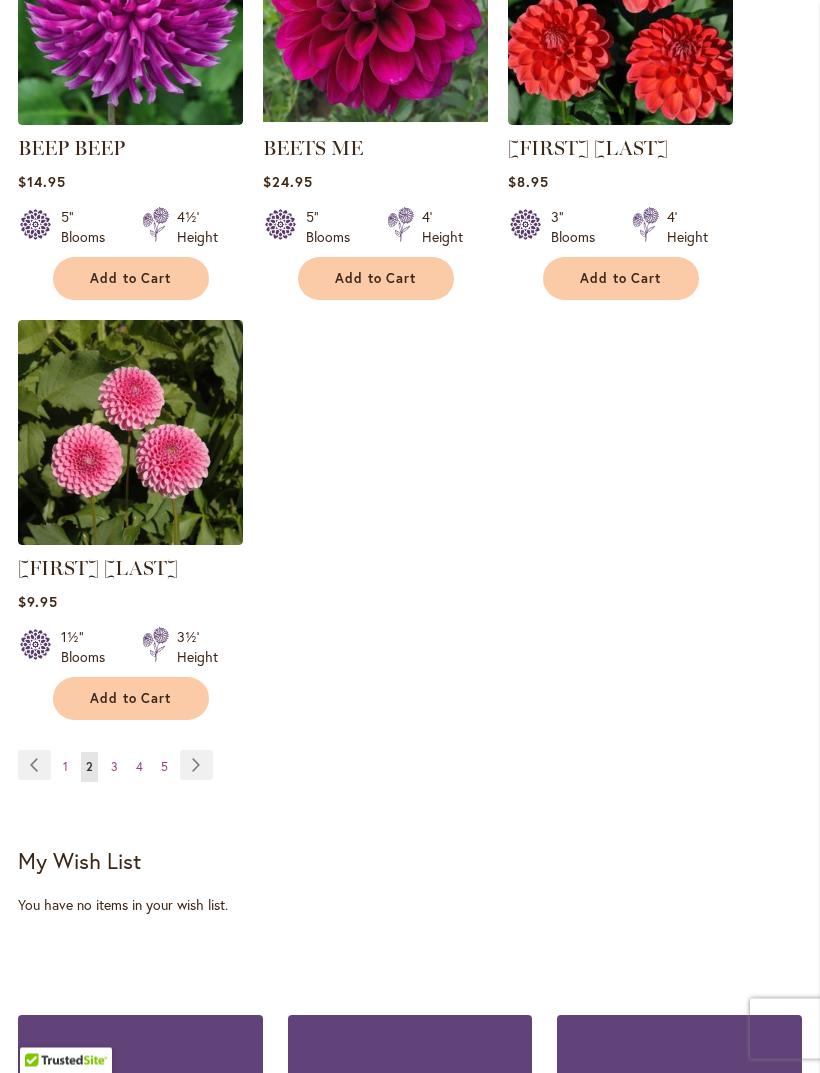 scroll, scrollTop: 2597, scrollLeft: 0, axis: vertical 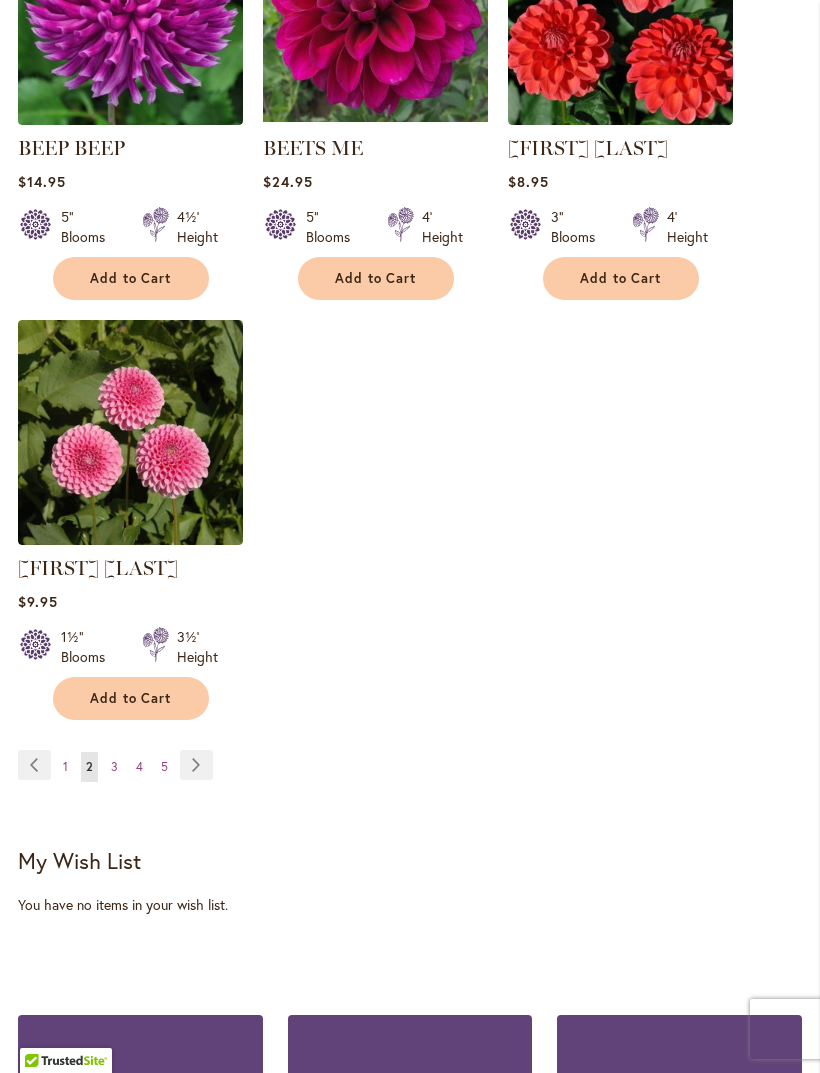 click on "3" at bounding box center [114, 766] 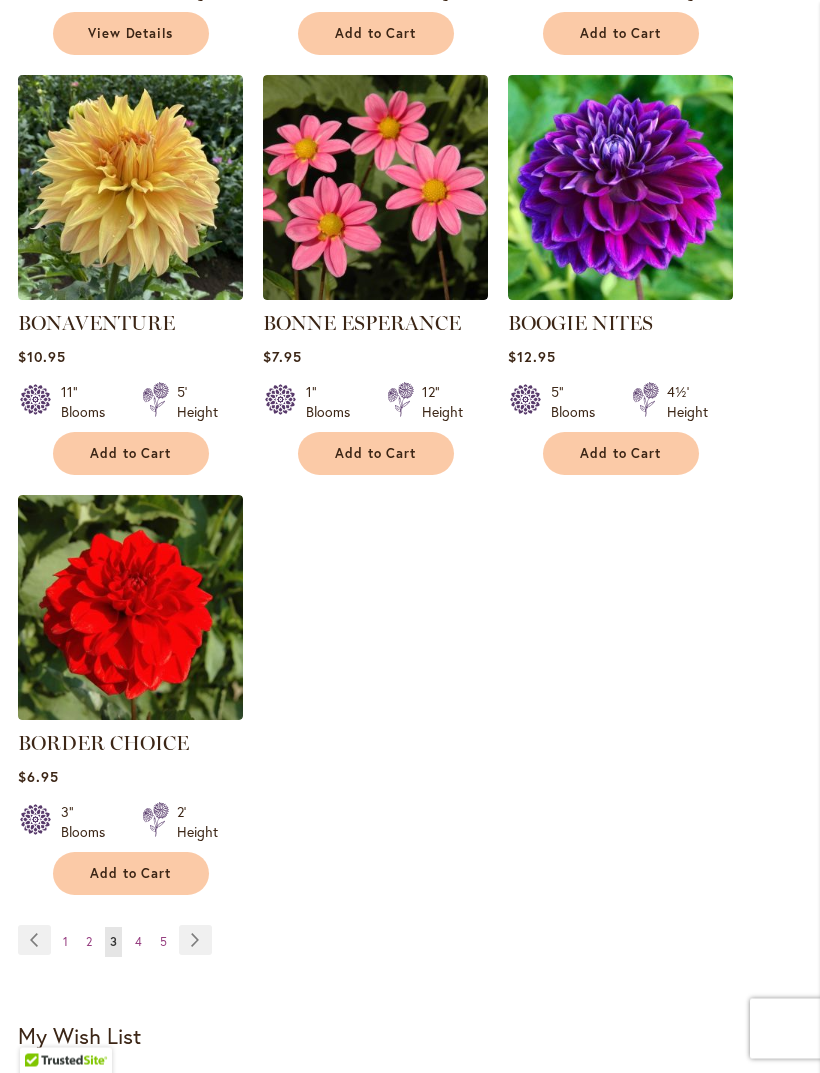 scroll, scrollTop: 2422, scrollLeft: 0, axis: vertical 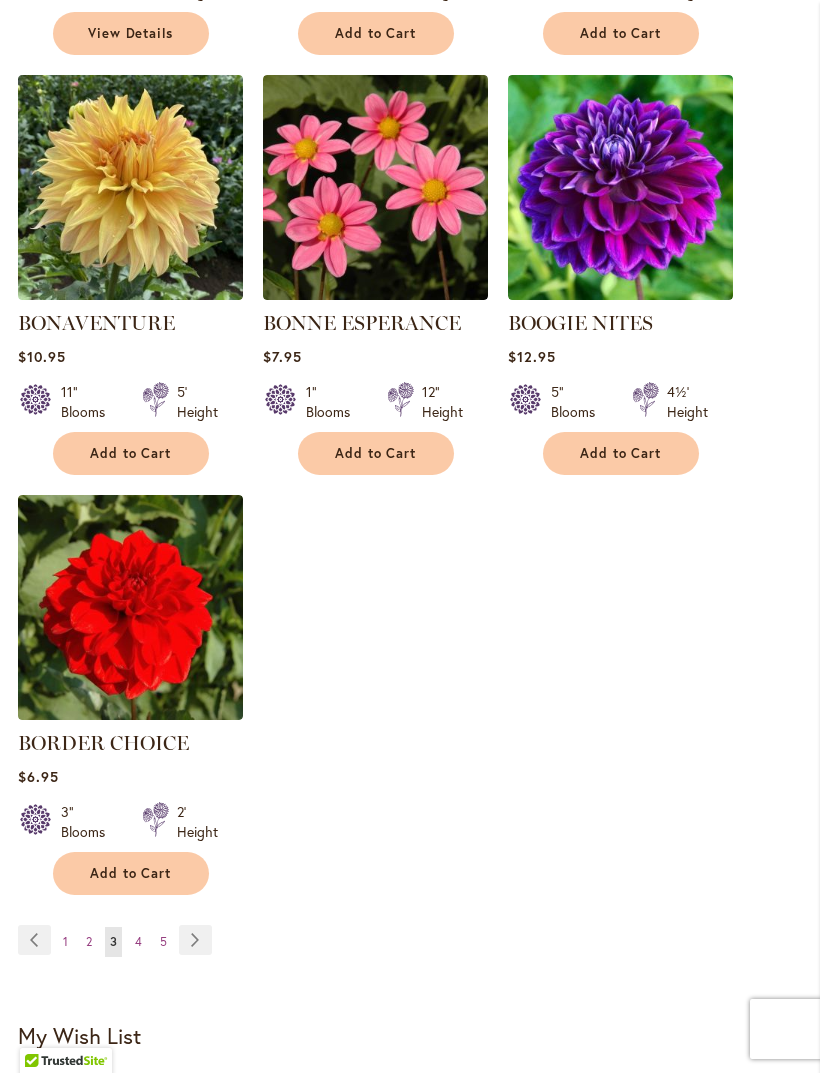 click on "4" at bounding box center [138, 941] 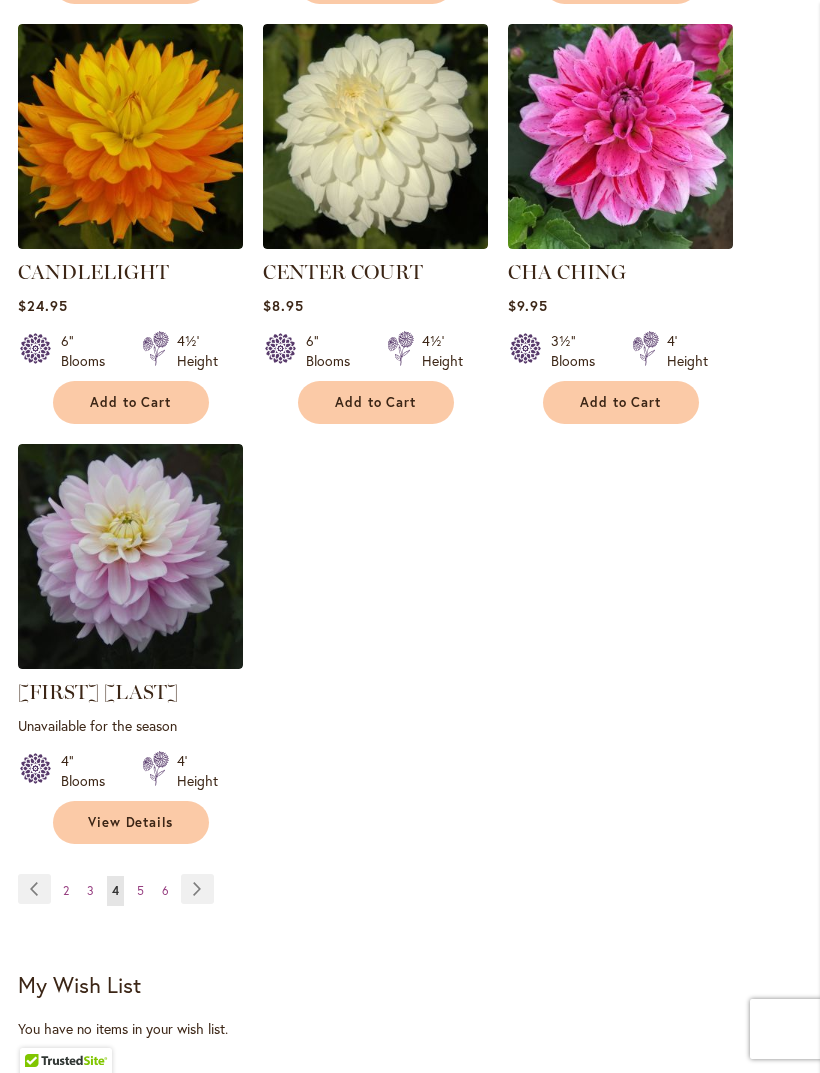 scroll, scrollTop: 2507, scrollLeft: 0, axis: vertical 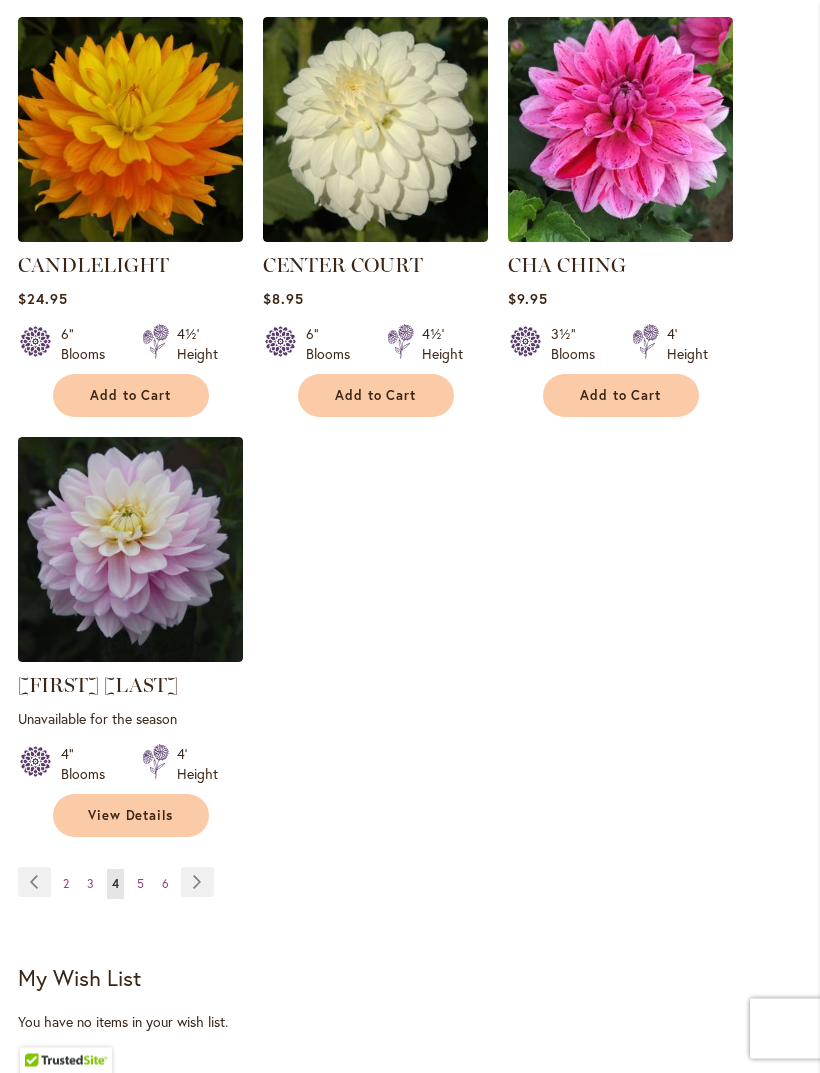 click on "Page
5" at bounding box center (140, 885) 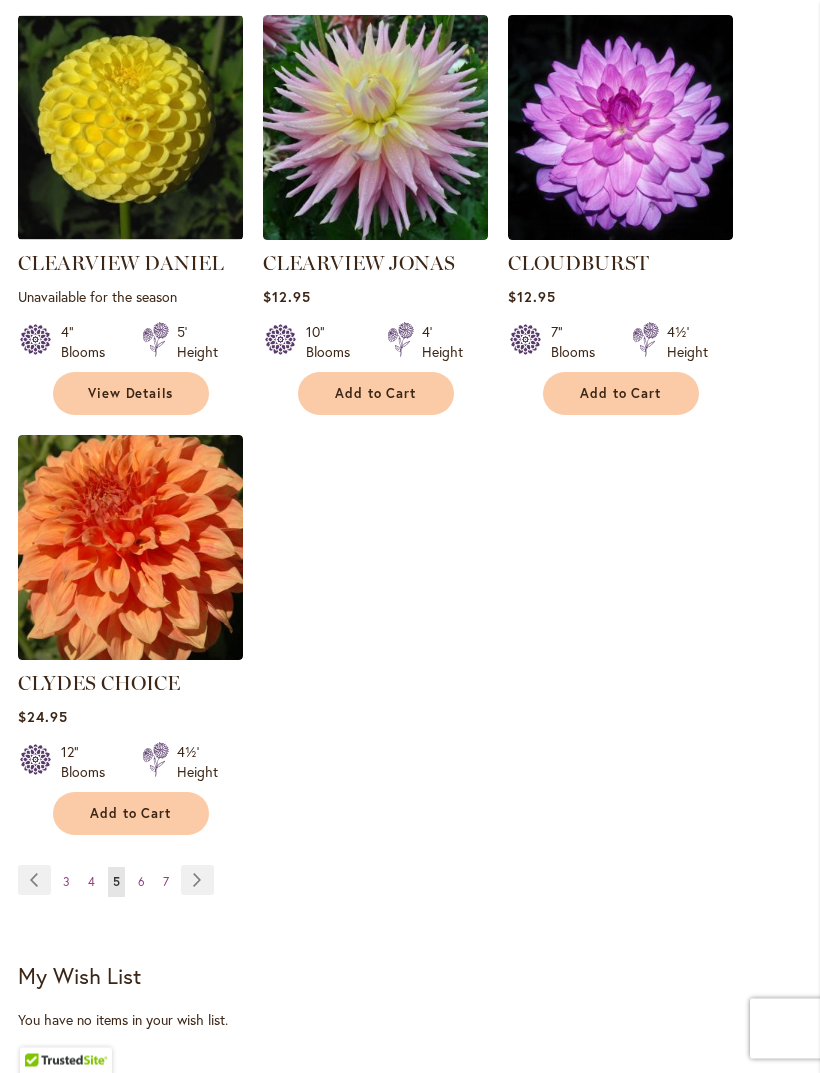 scroll, scrollTop: 2482, scrollLeft: 0, axis: vertical 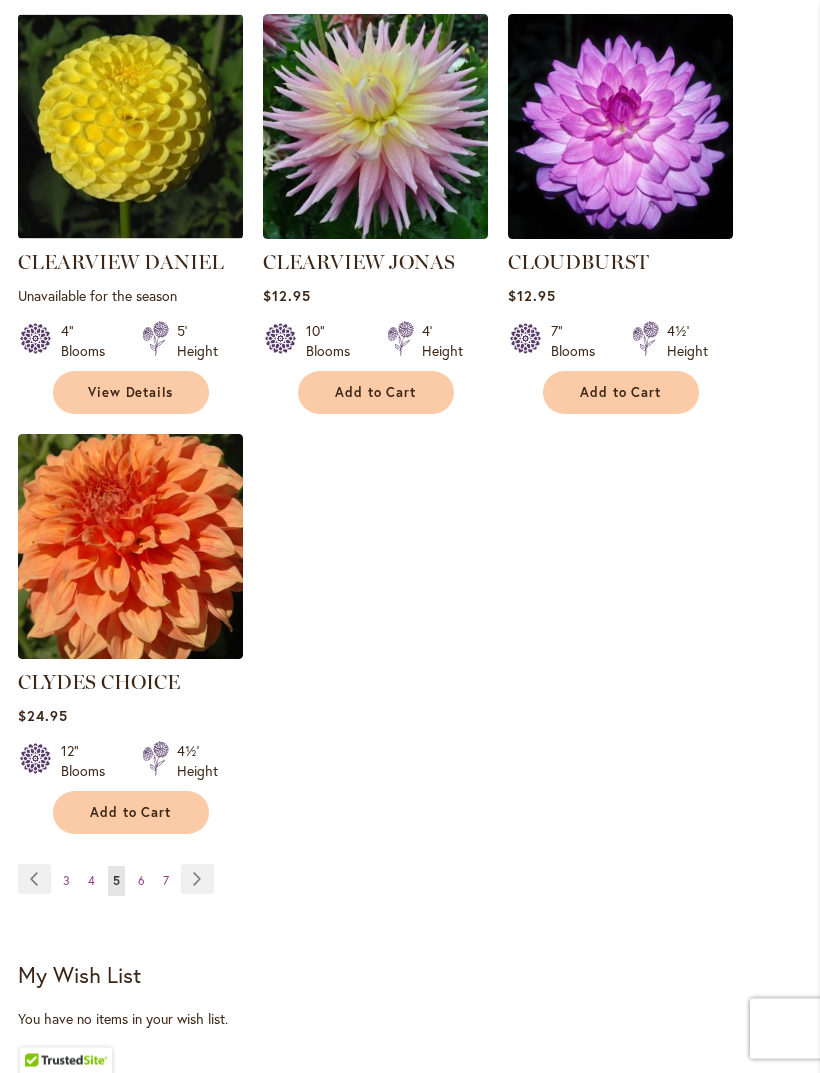 click on "Page
6" at bounding box center (141, 882) 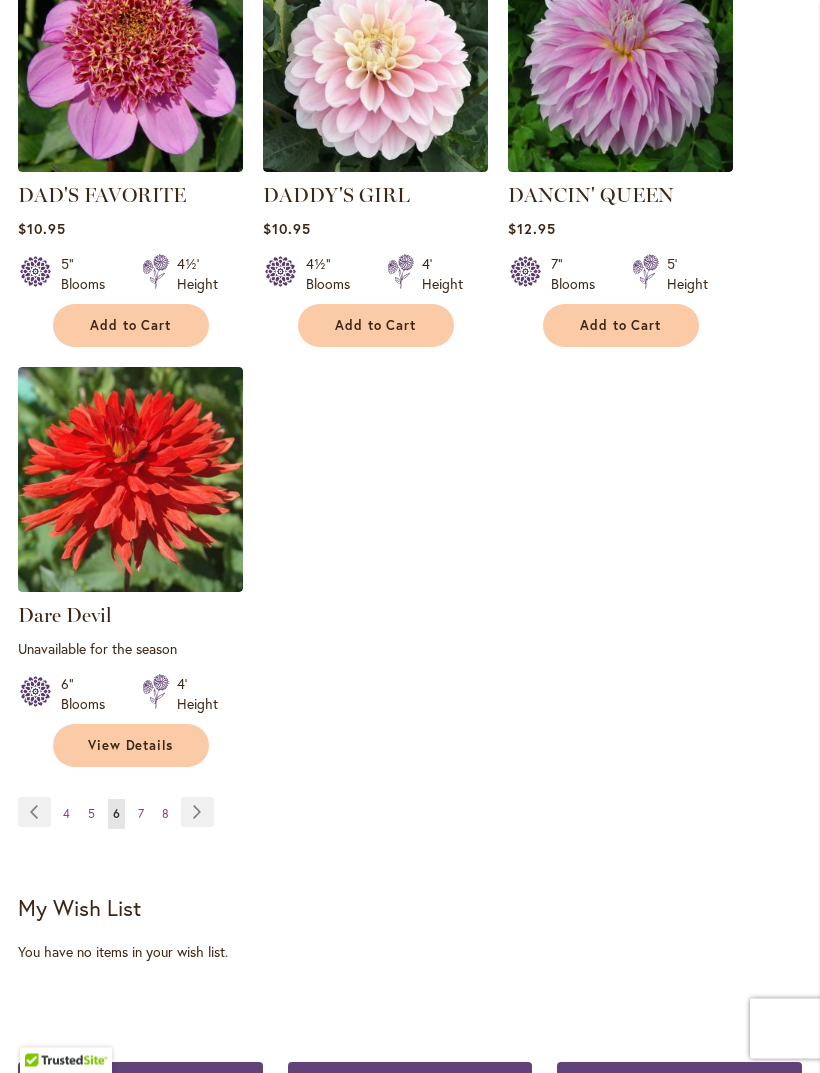 scroll, scrollTop: 2598, scrollLeft: 0, axis: vertical 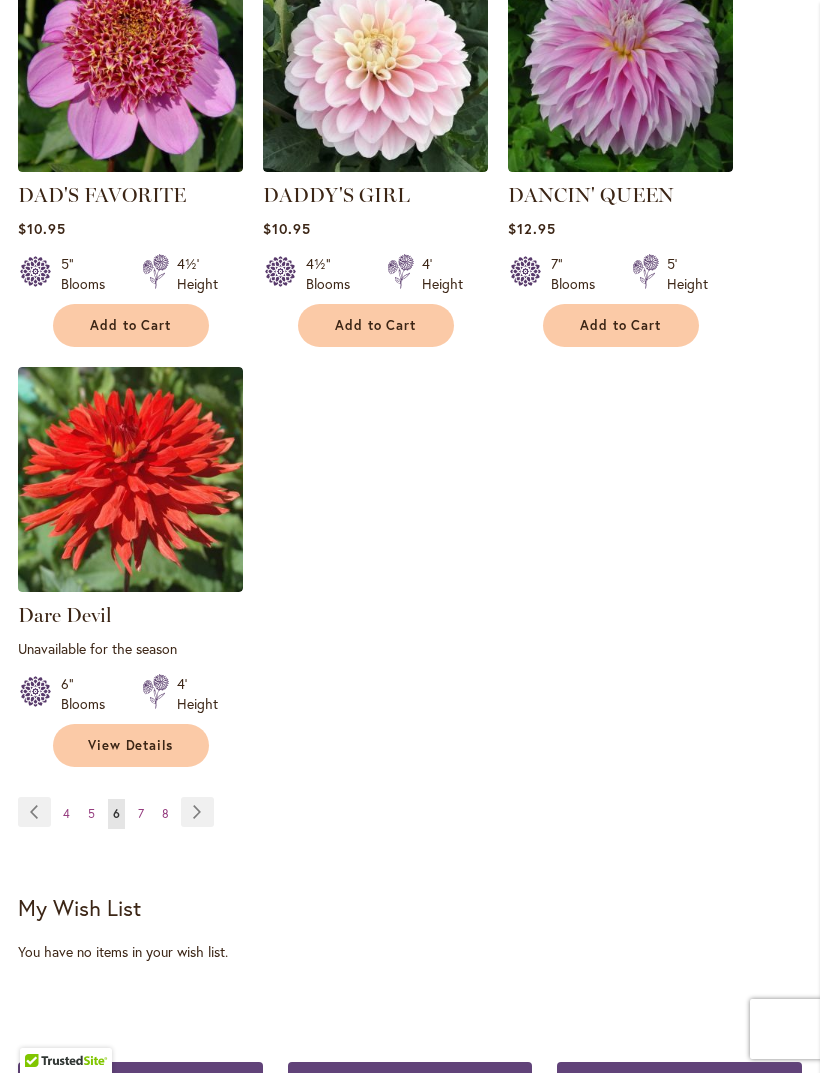 click on "Page
7" at bounding box center (141, 814) 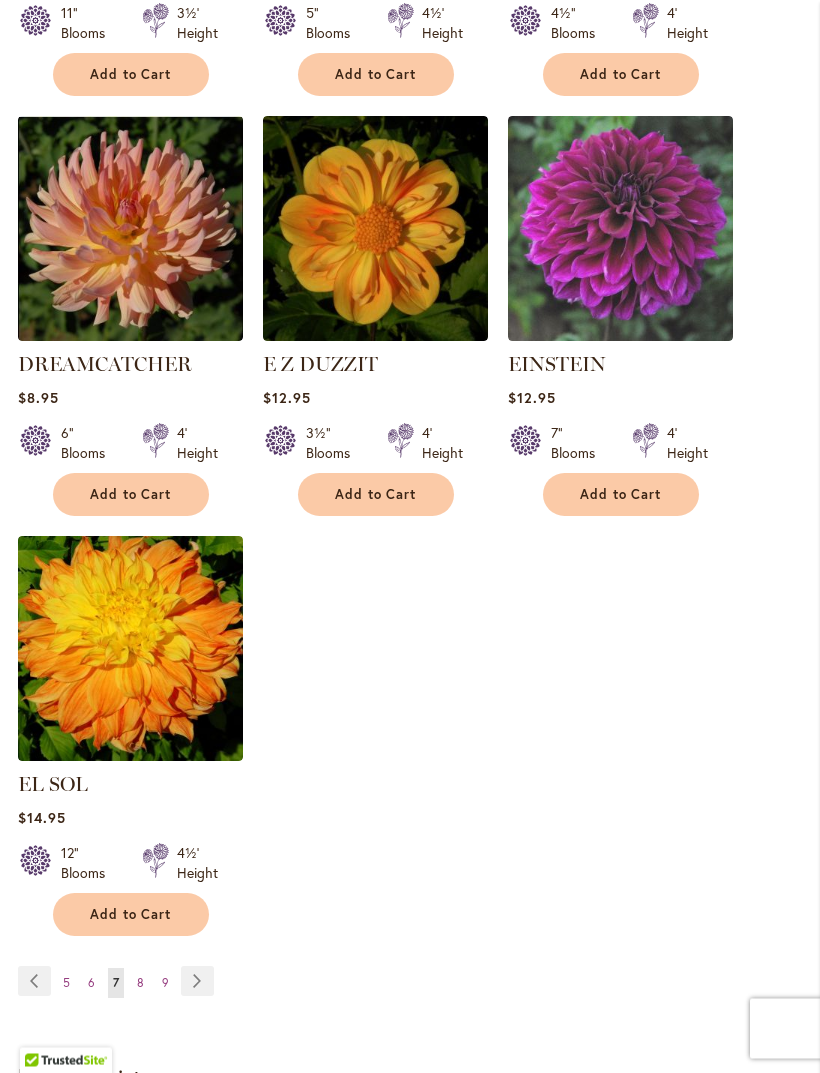 scroll, scrollTop: 2410, scrollLeft: 0, axis: vertical 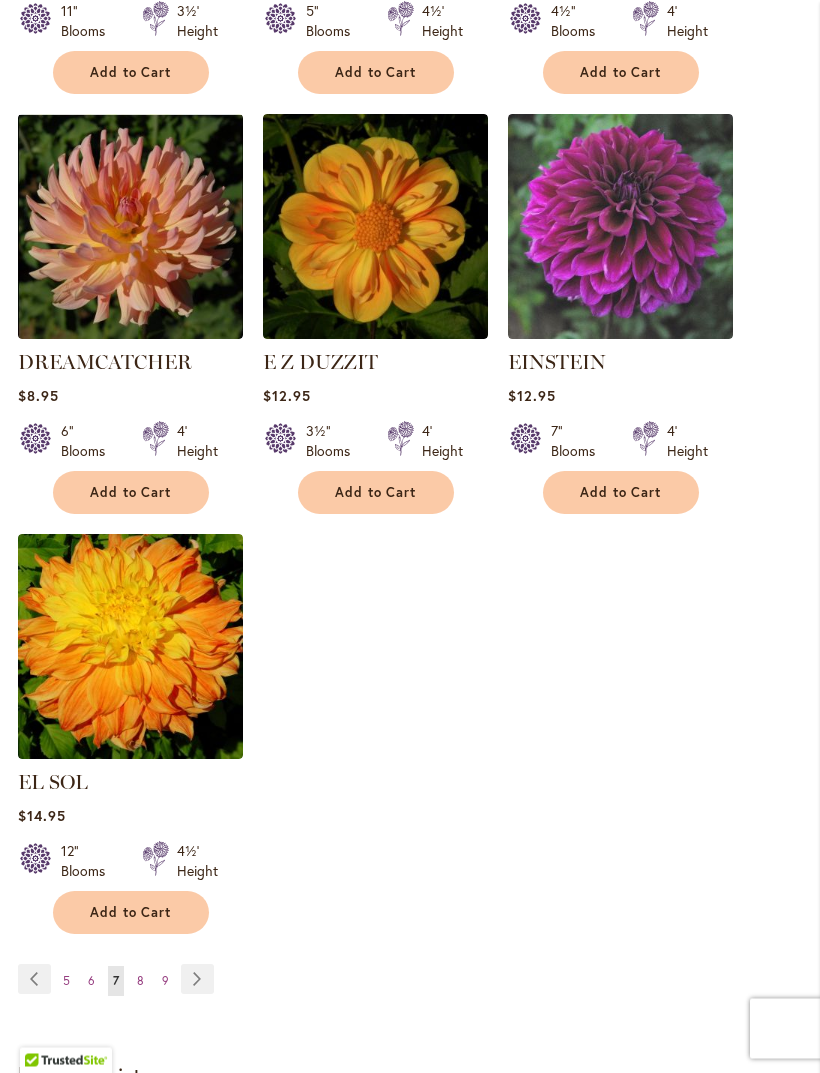 click on "Page
8" at bounding box center (140, 982) 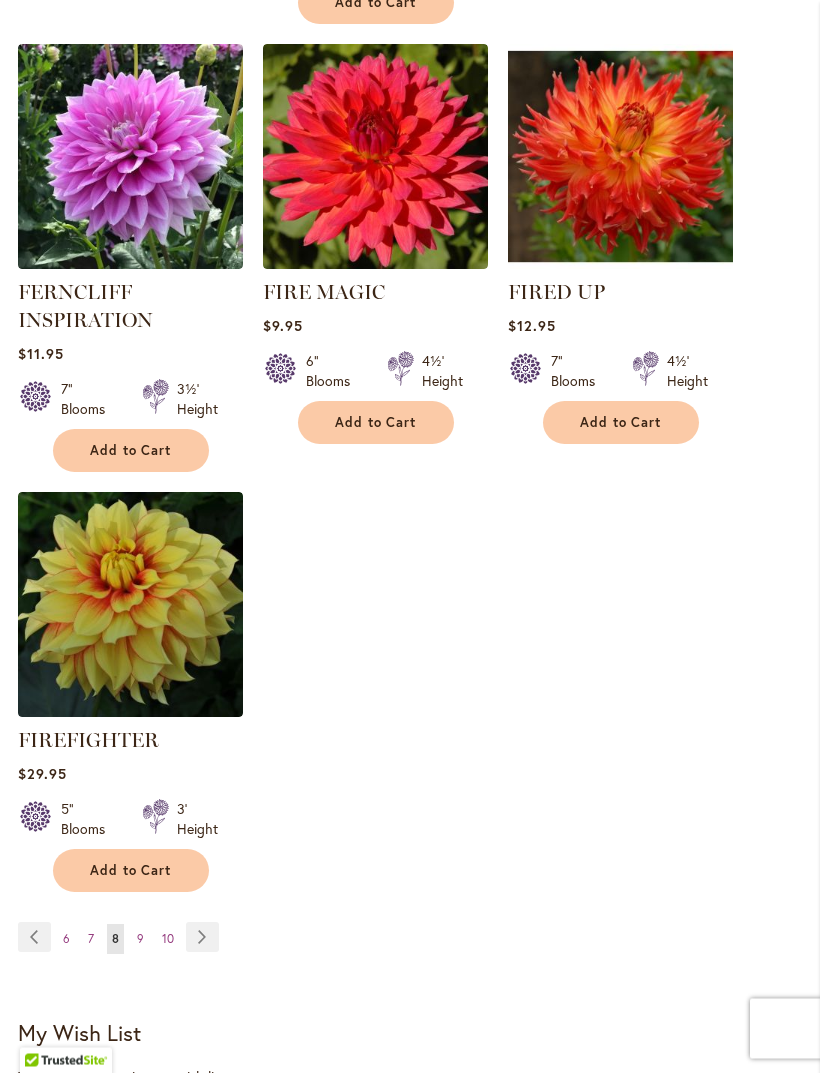 scroll, scrollTop: 2521, scrollLeft: 0, axis: vertical 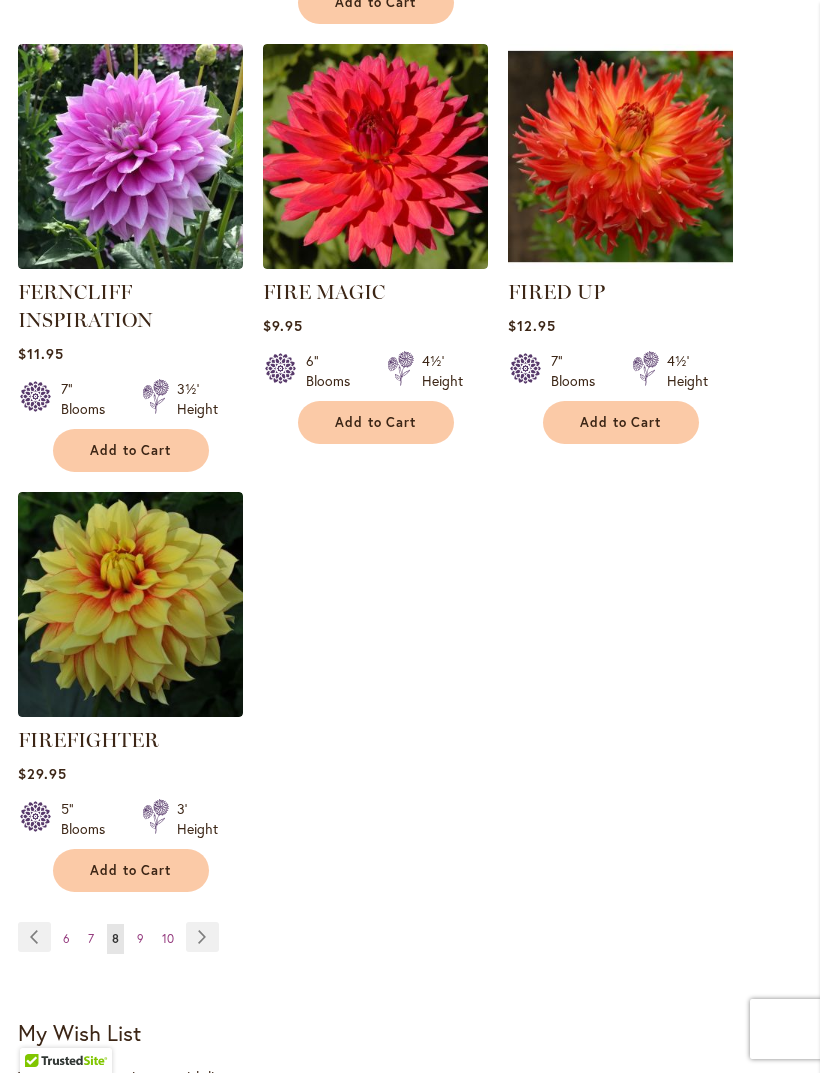 click on "9" at bounding box center [140, 938] 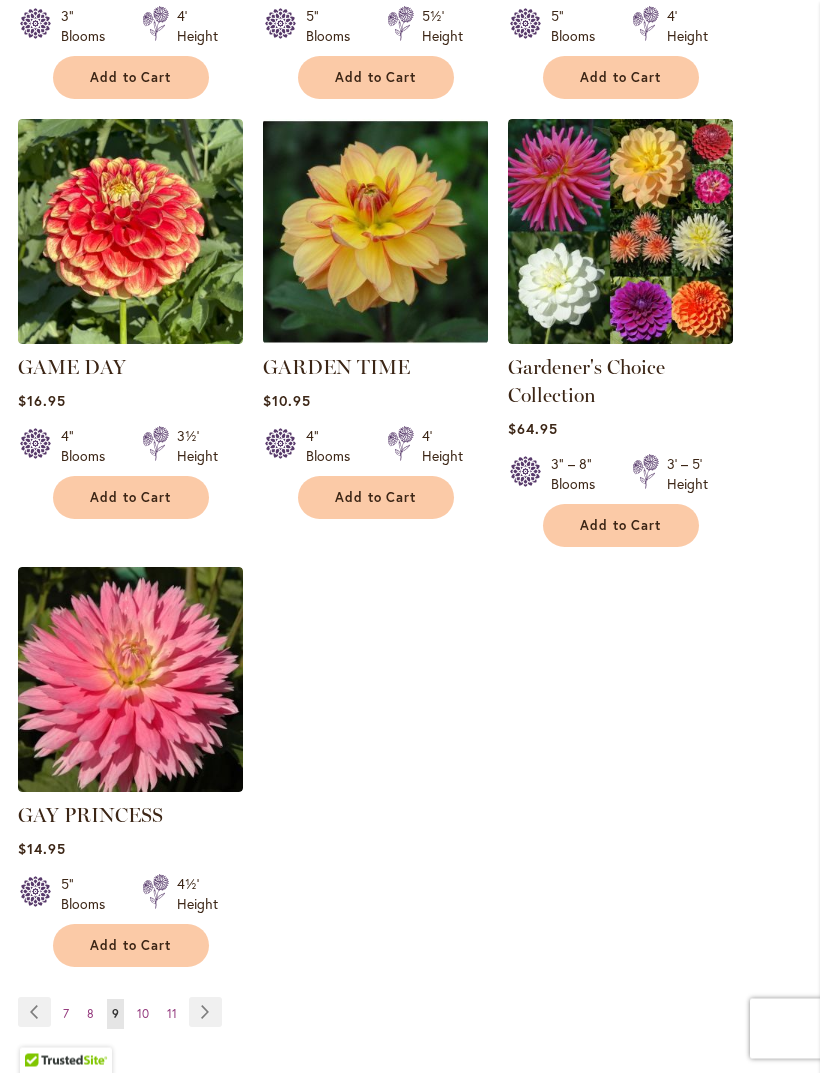 scroll, scrollTop: 2379, scrollLeft: 0, axis: vertical 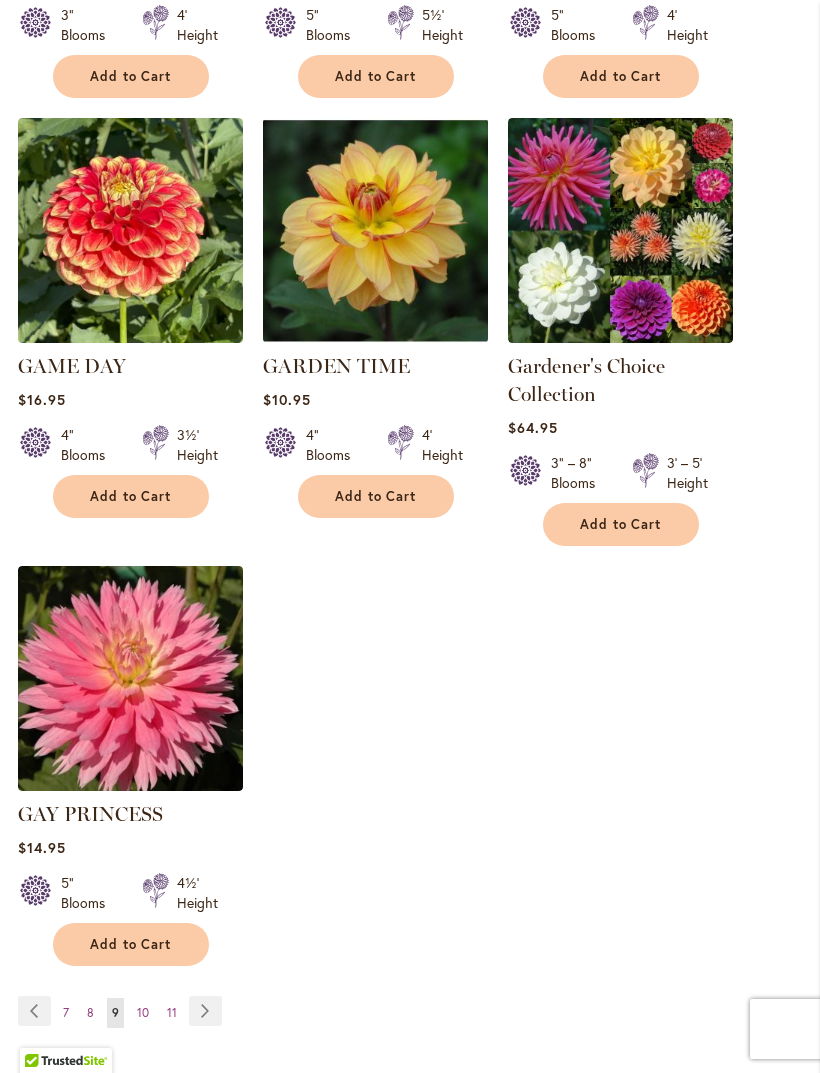 click on "10" at bounding box center [143, 1012] 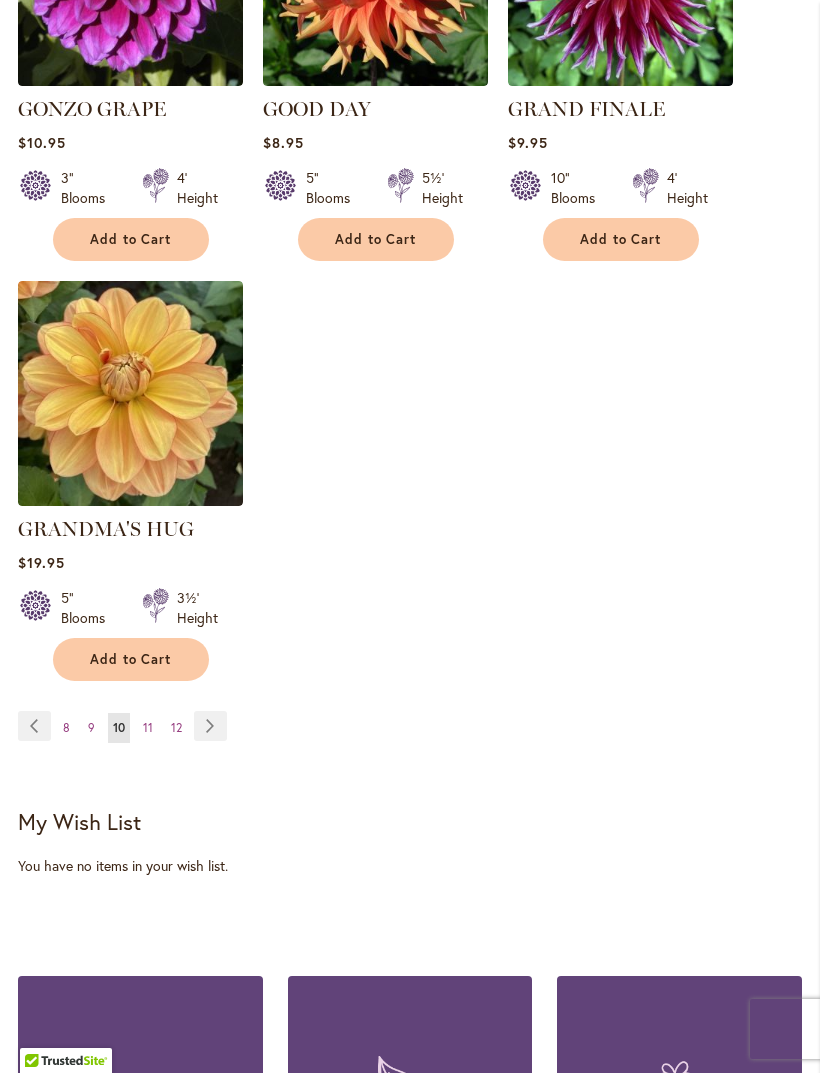 scroll, scrollTop: 2658, scrollLeft: 0, axis: vertical 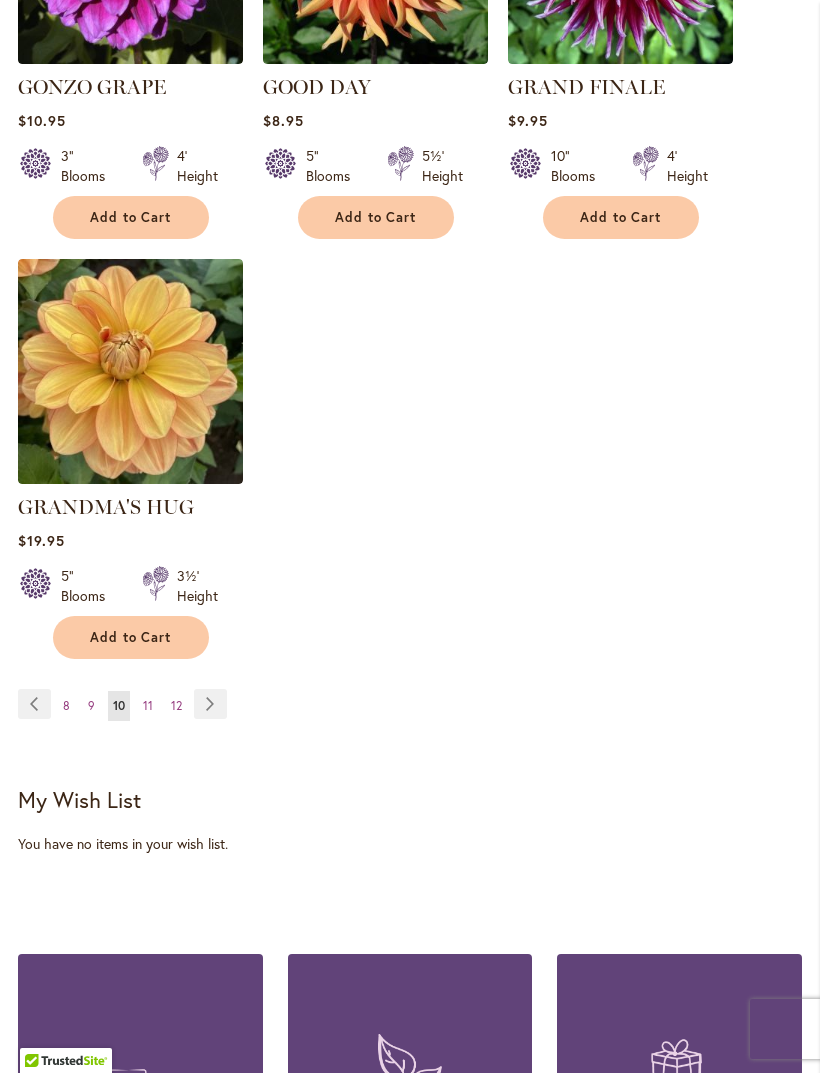 click on "Page
11" at bounding box center [148, 706] 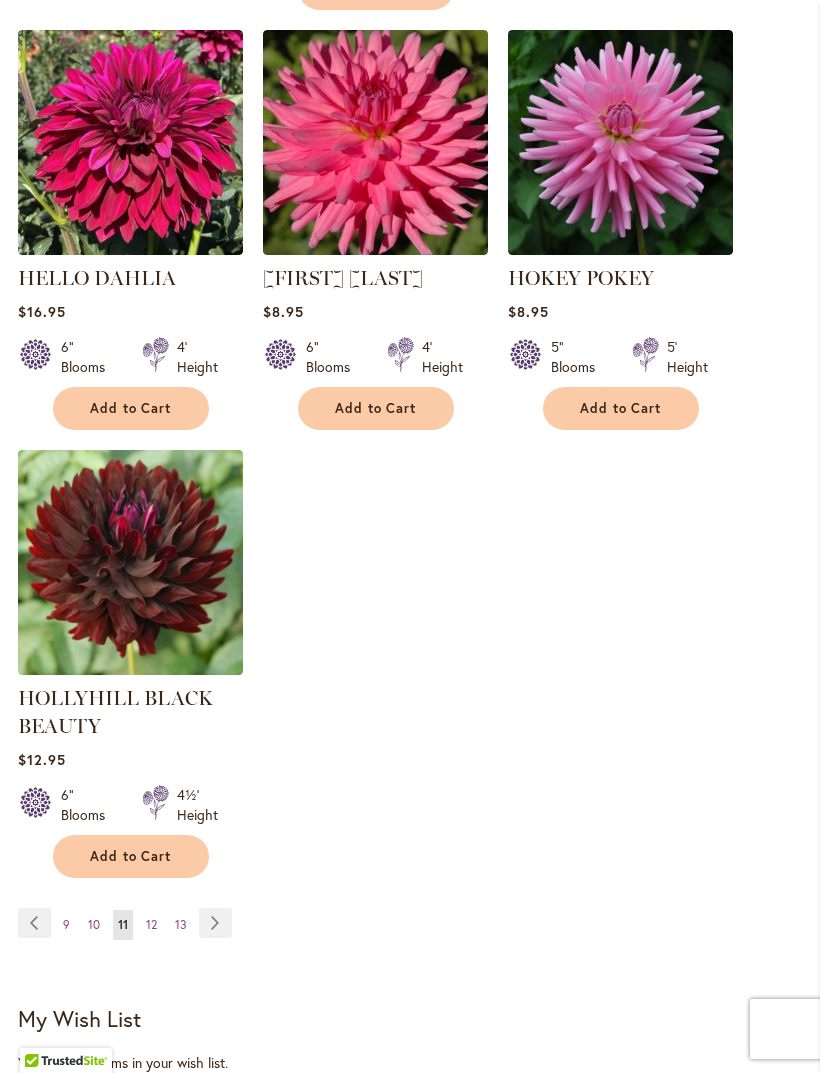 scroll, scrollTop: 2553, scrollLeft: 0, axis: vertical 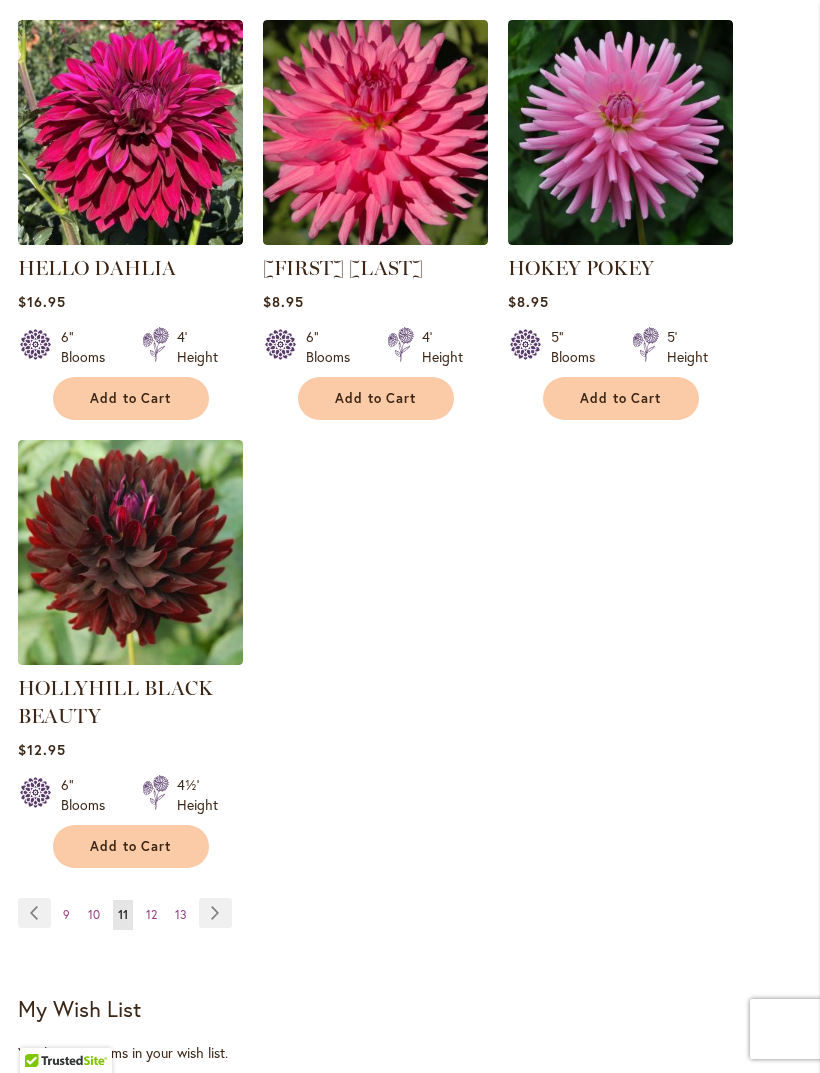 click on "12" at bounding box center [151, 914] 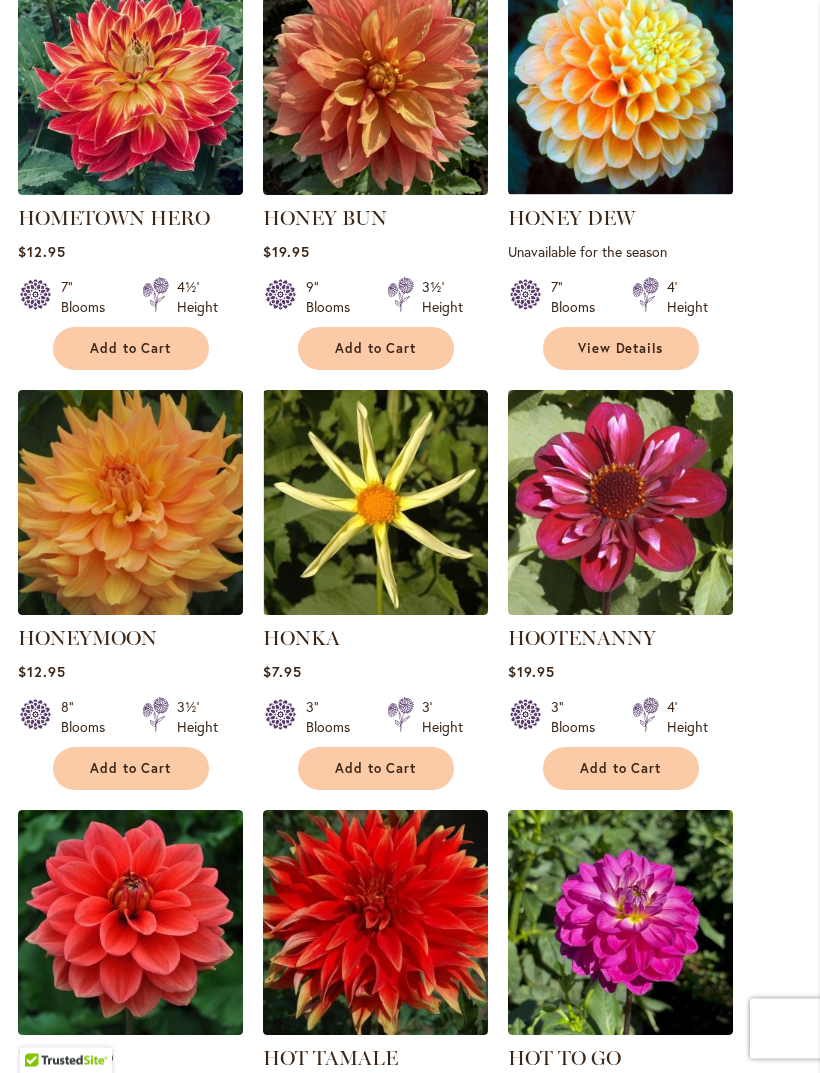 scroll, scrollTop: 847, scrollLeft: 0, axis: vertical 